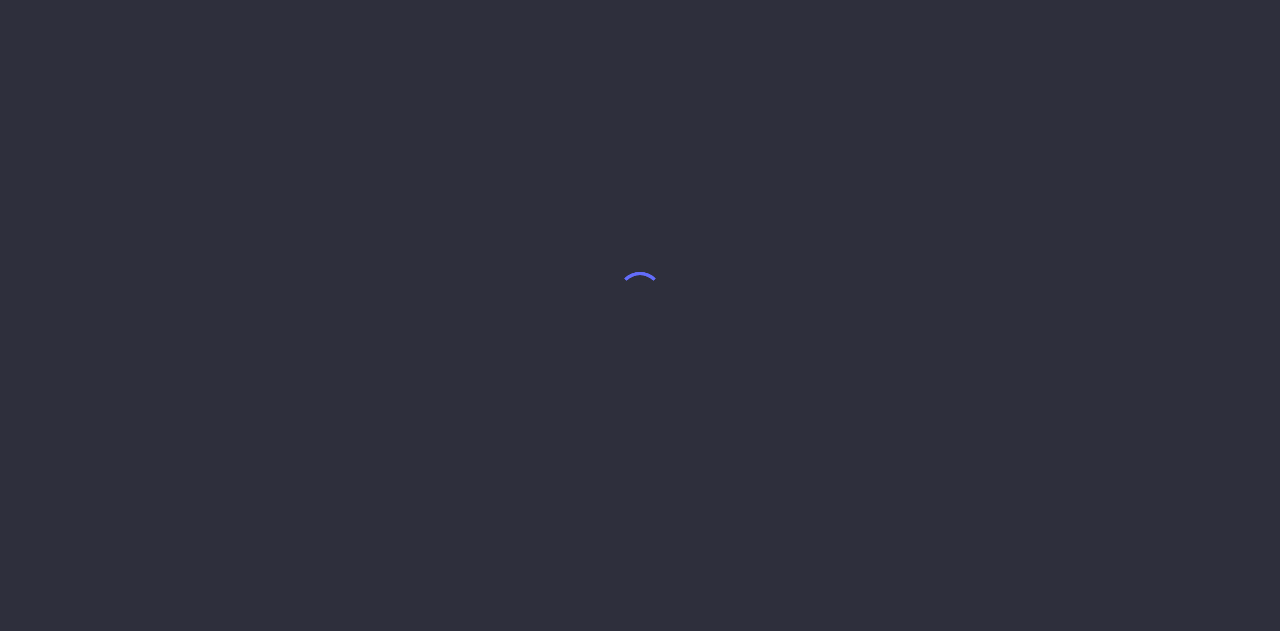 scroll, scrollTop: 0, scrollLeft: 0, axis: both 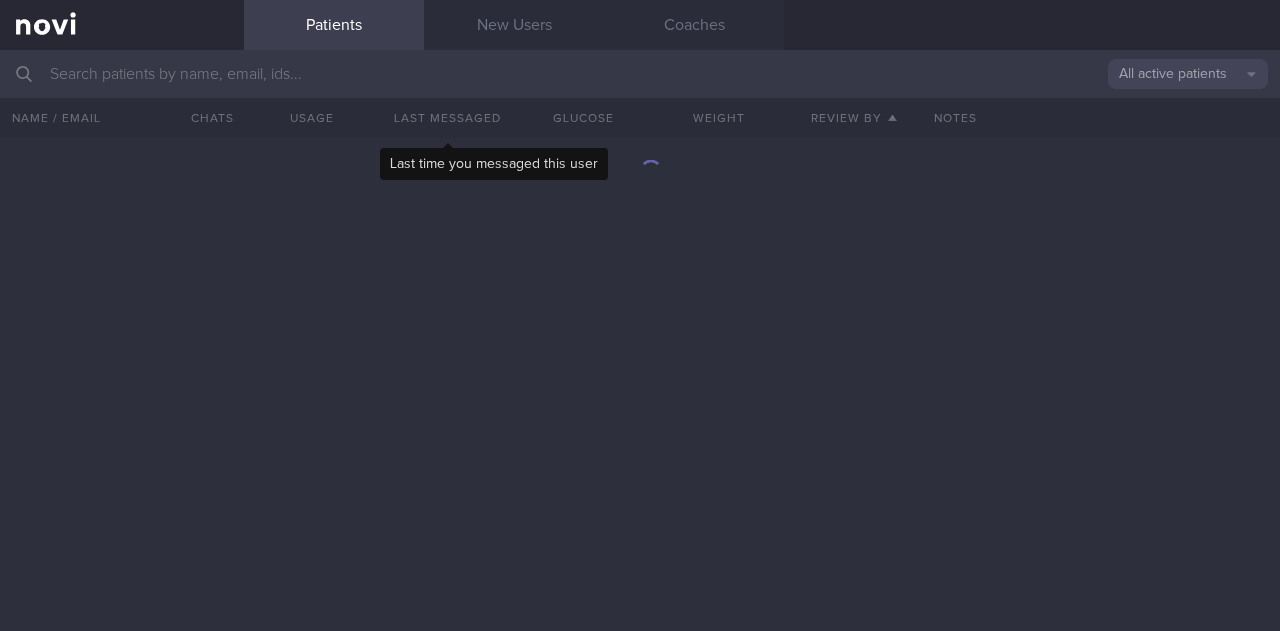 click at bounding box center [640, 74] 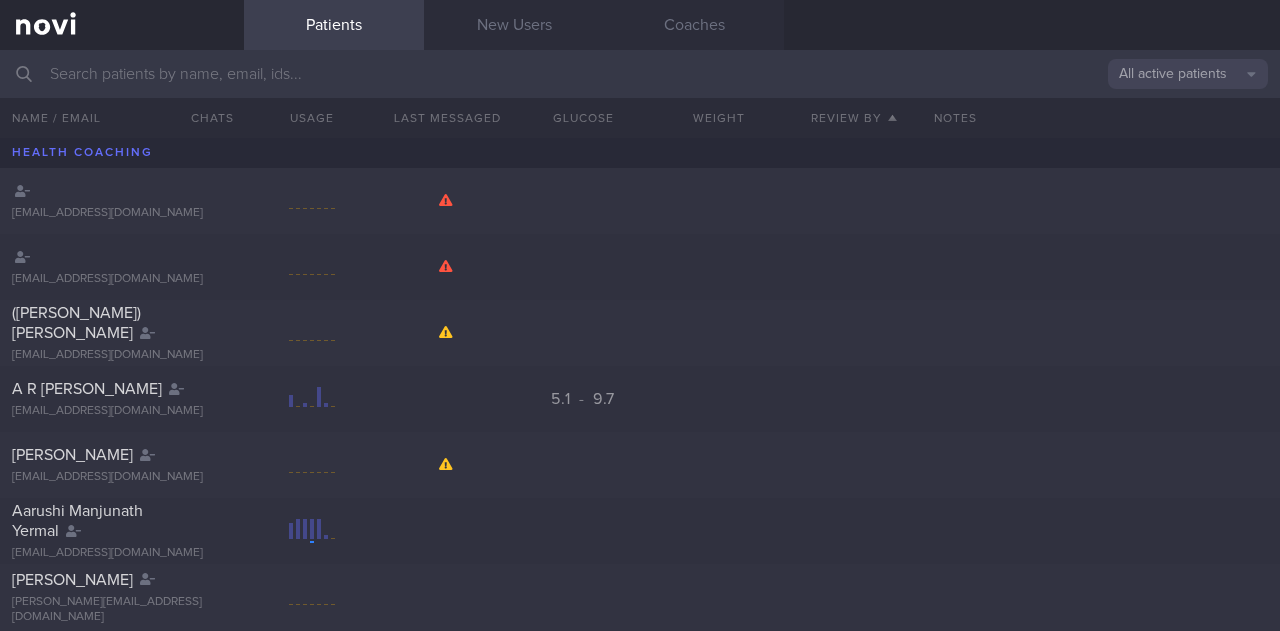 click at bounding box center [640, 74] 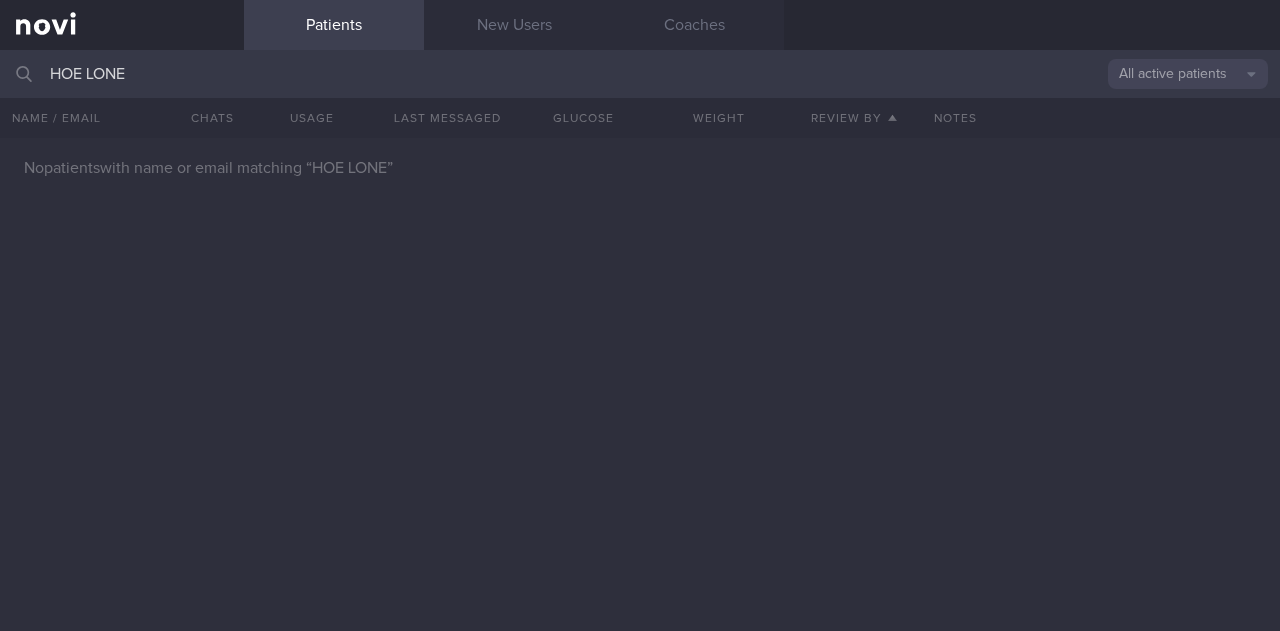 click on "HOE LONE" at bounding box center (640, 74) 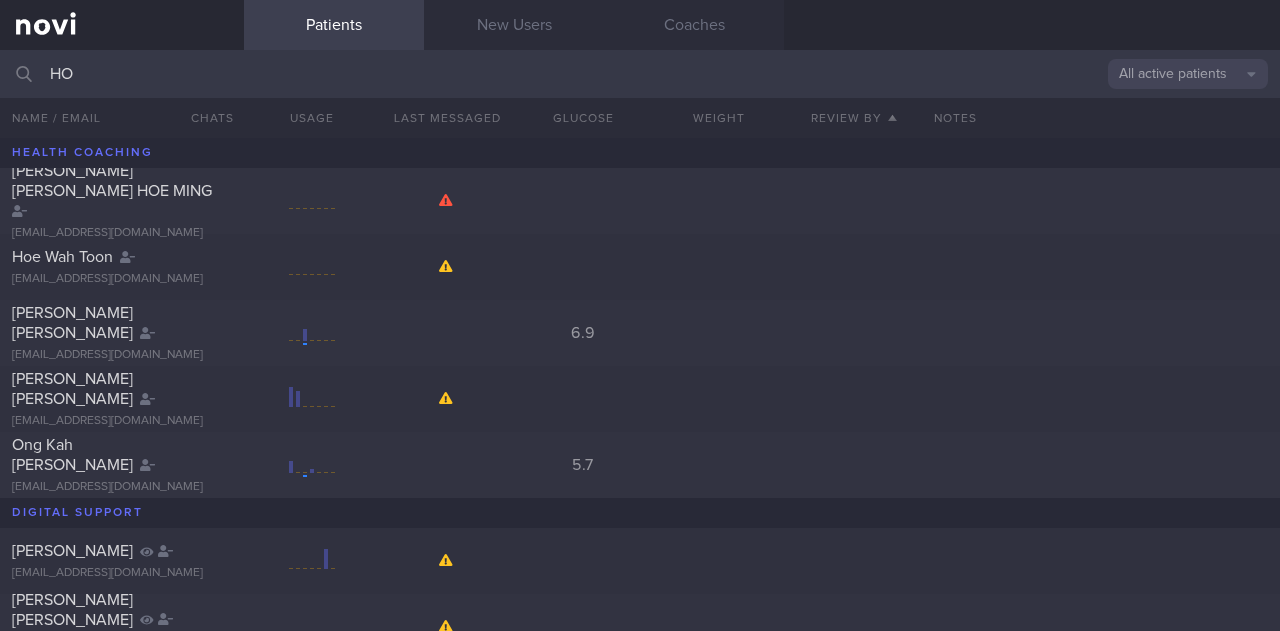 type on "H" 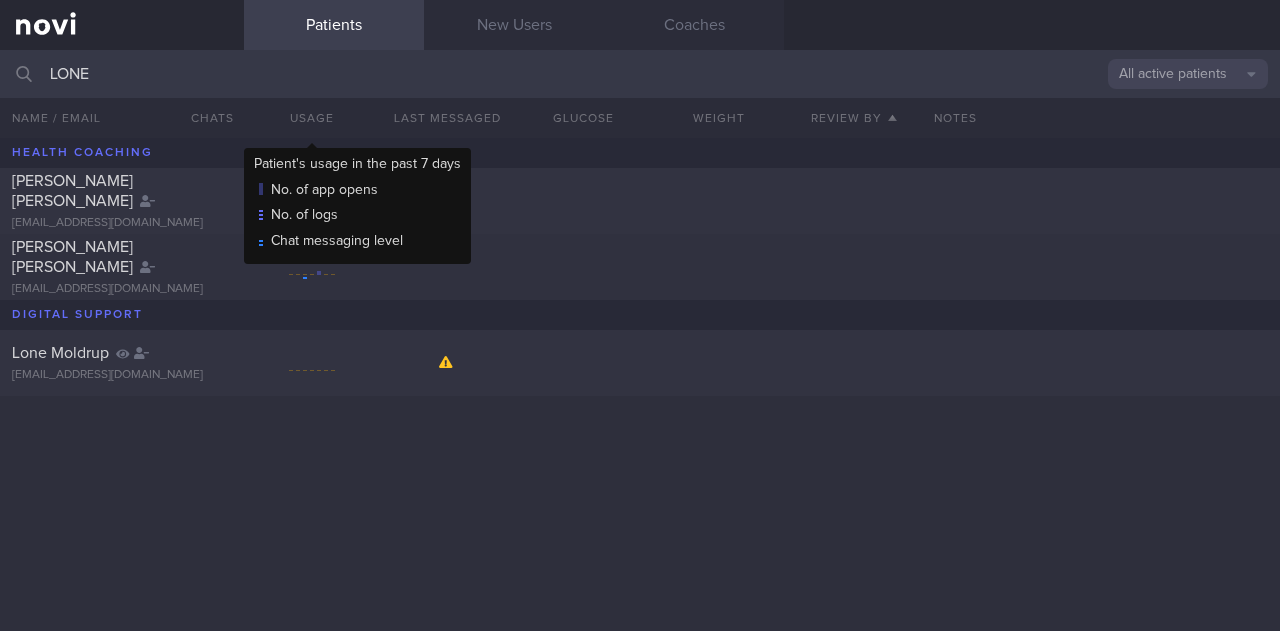 click on "Usage" at bounding box center [311, 118] 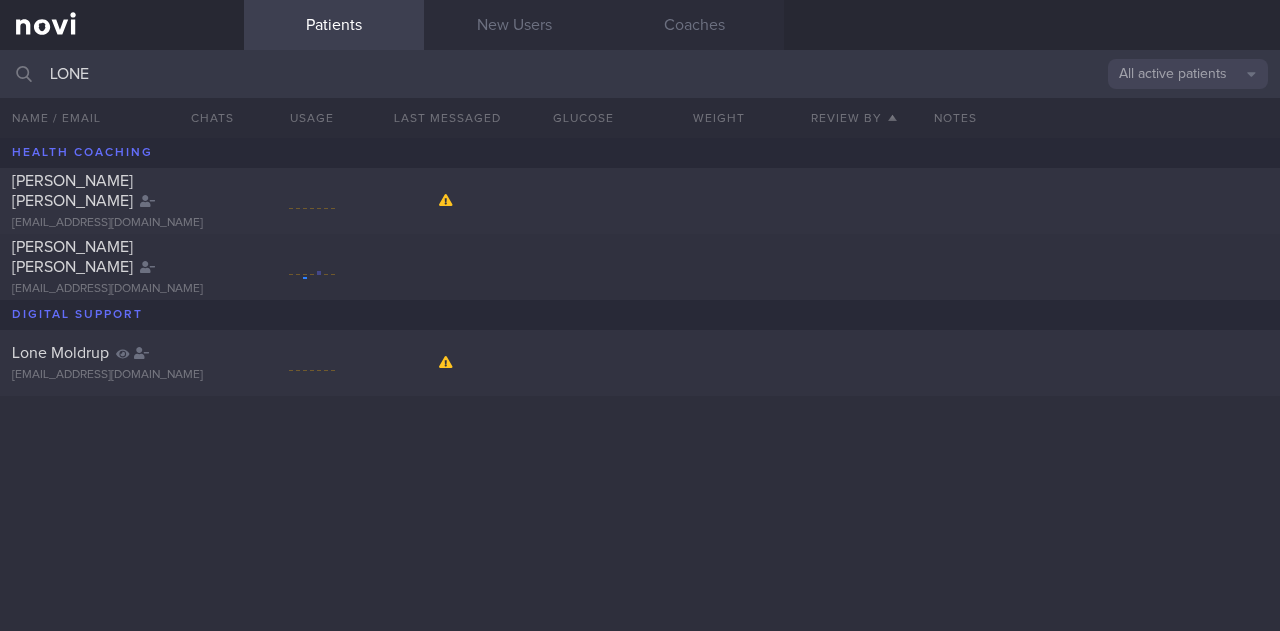 click on "LONE" at bounding box center (640, 74) 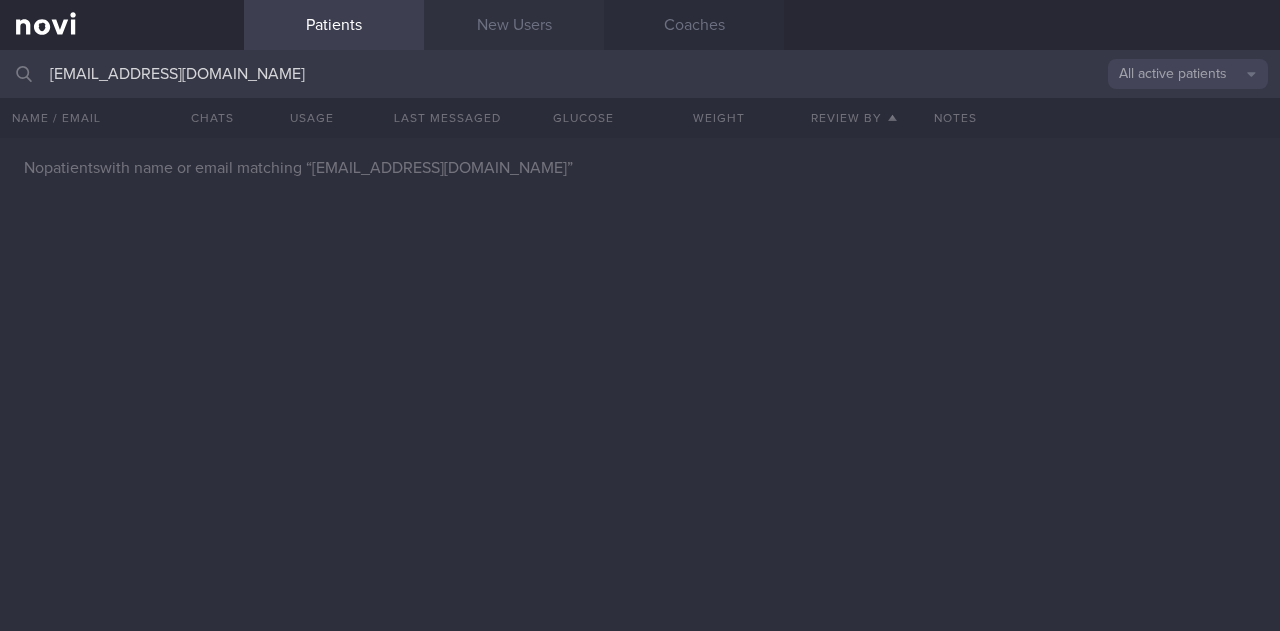 type on "[EMAIL_ADDRESS][DOMAIN_NAME]" 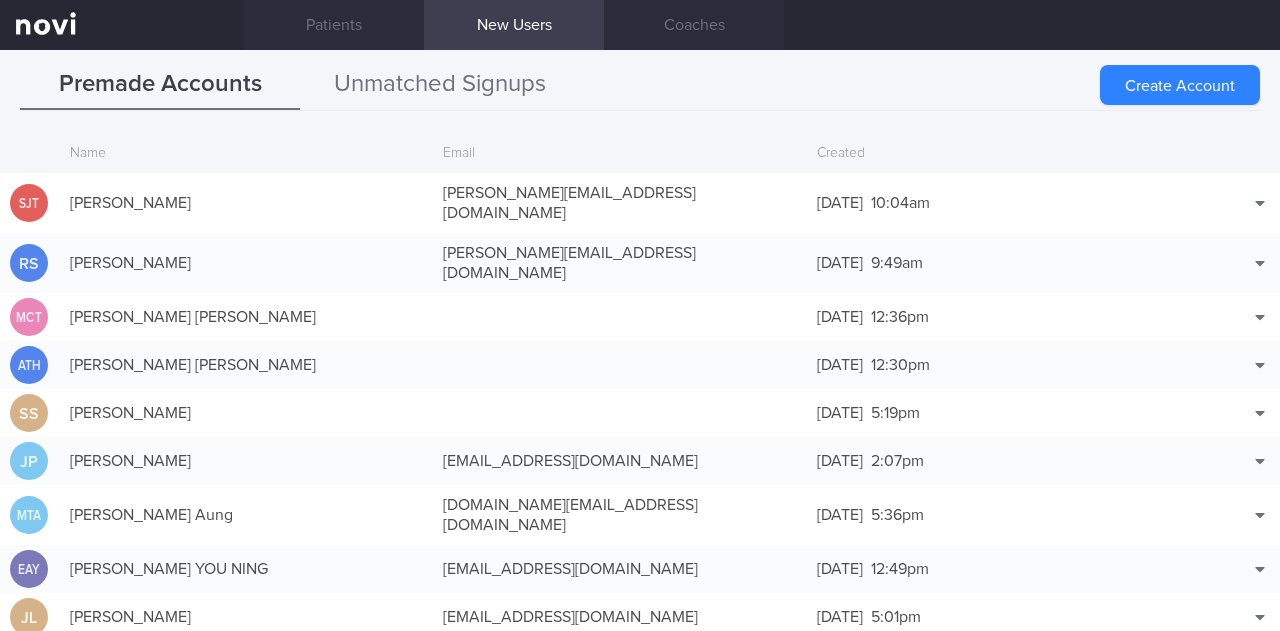 click on "Unmatched Signups" at bounding box center [440, 85] 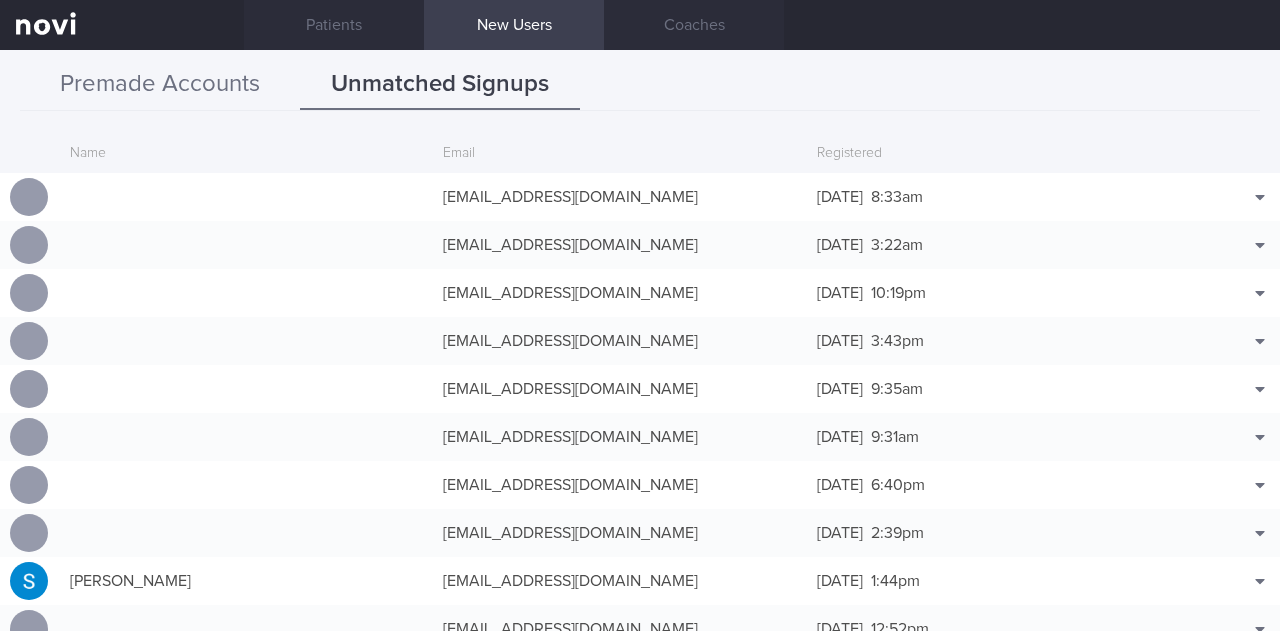 click on "Premade Accounts" at bounding box center [160, 85] 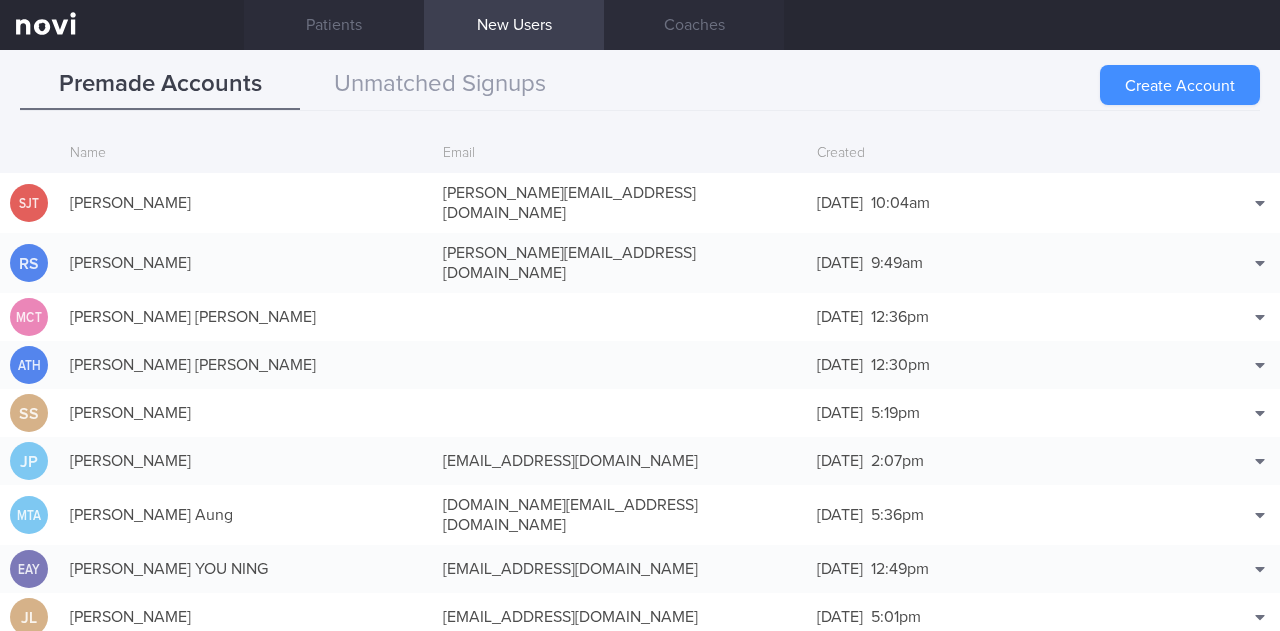 click on "Create Account" at bounding box center (1180, 85) 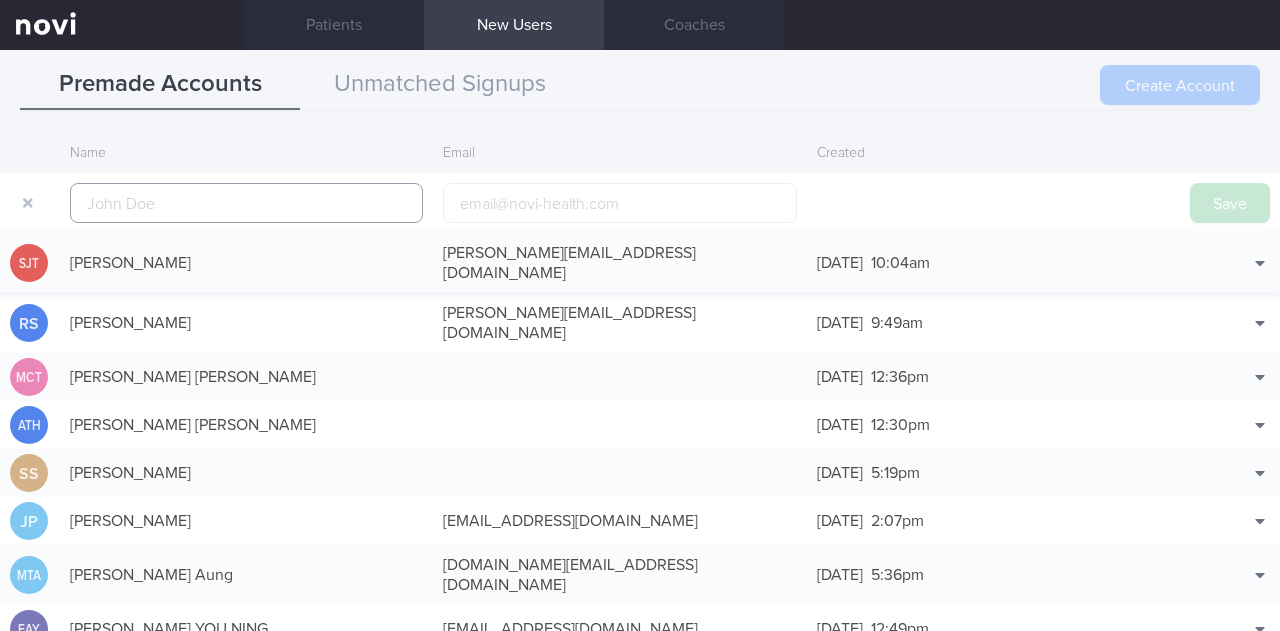 scroll, scrollTop: 48, scrollLeft: 0, axis: vertical 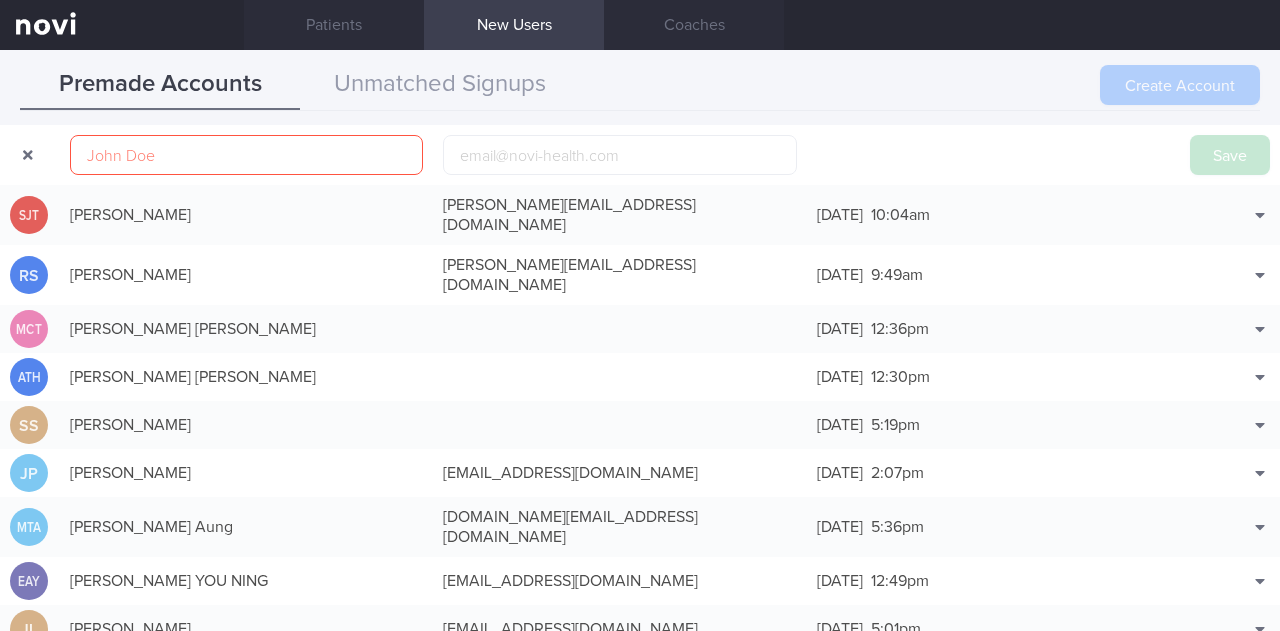 click at bounding box center [28, 155] 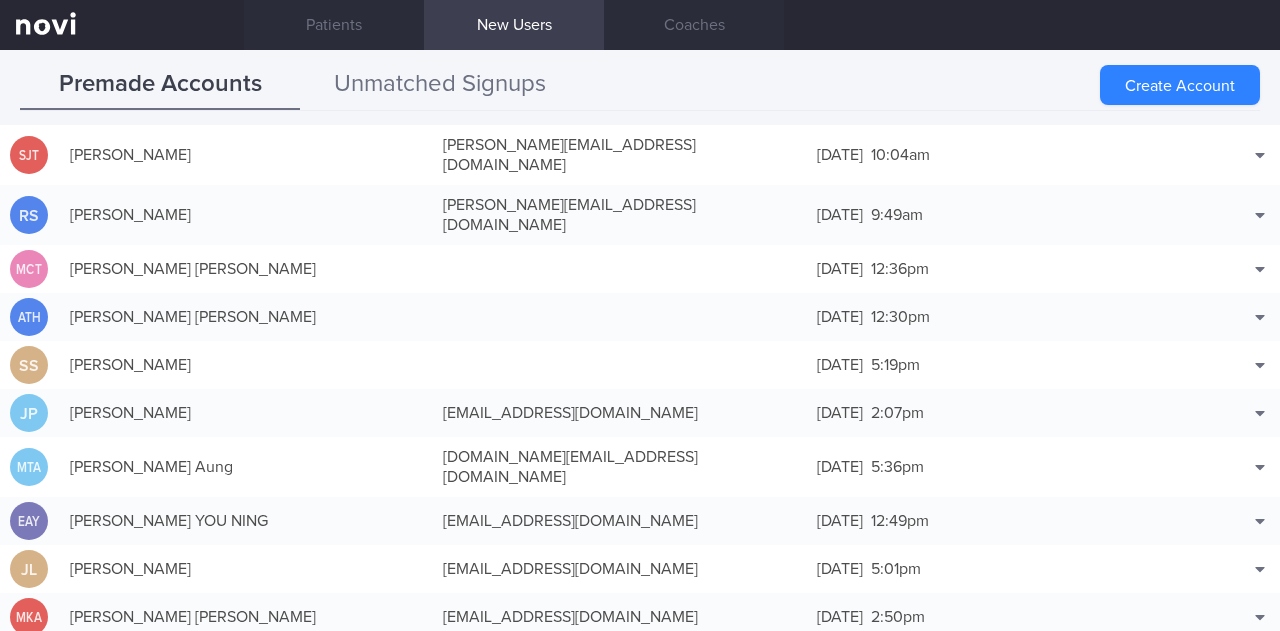 click on "Unmatched Signups" at bounding box center [440, 85] 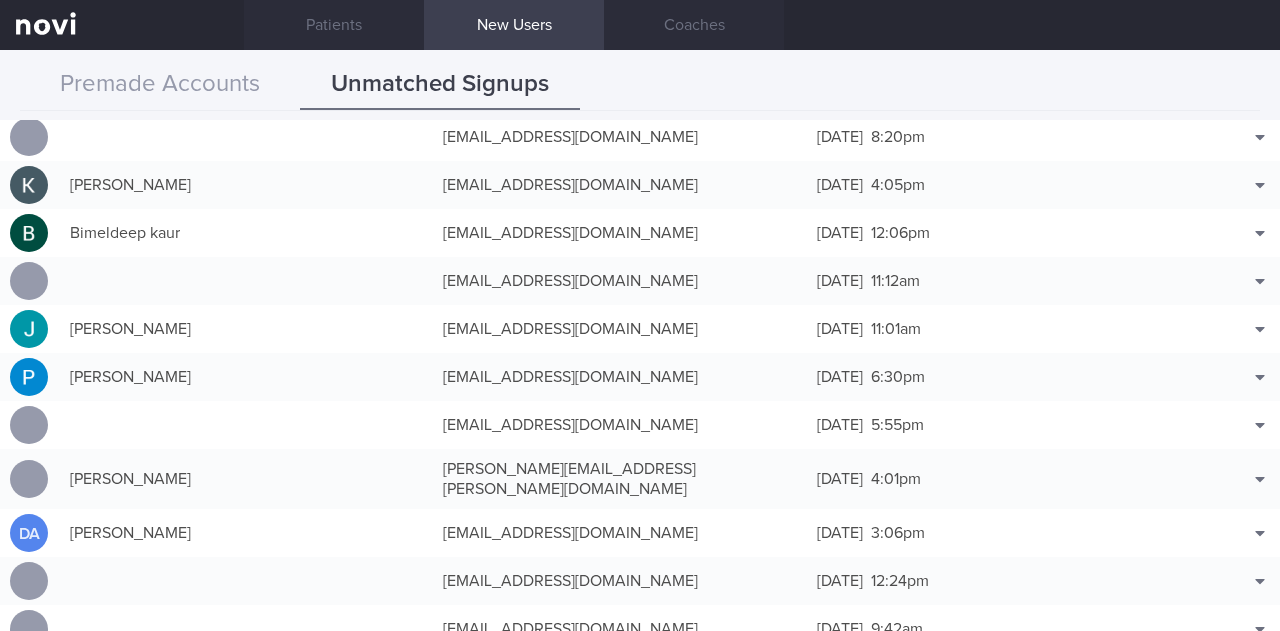 scroll, scrollTop: 1600, scrollLeft: 0, axis: vertical 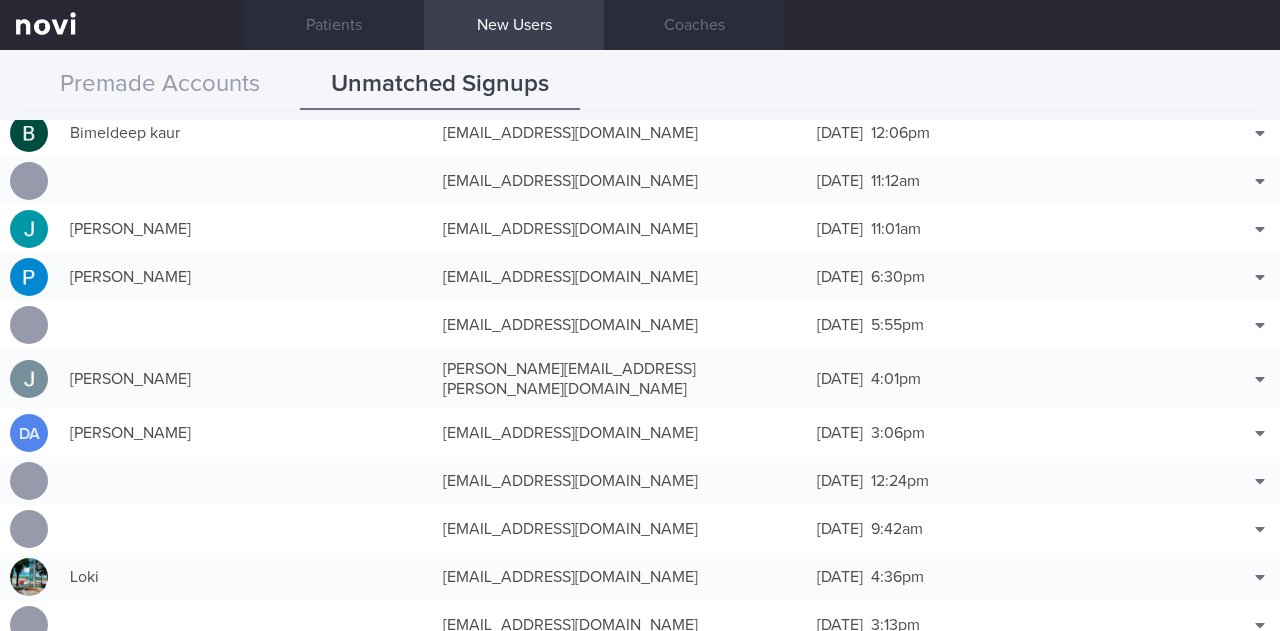 drag, startPoint x: 690, startPoint y: 416, endPoint x: 622, endPoint y: 82, distance: 340.85187 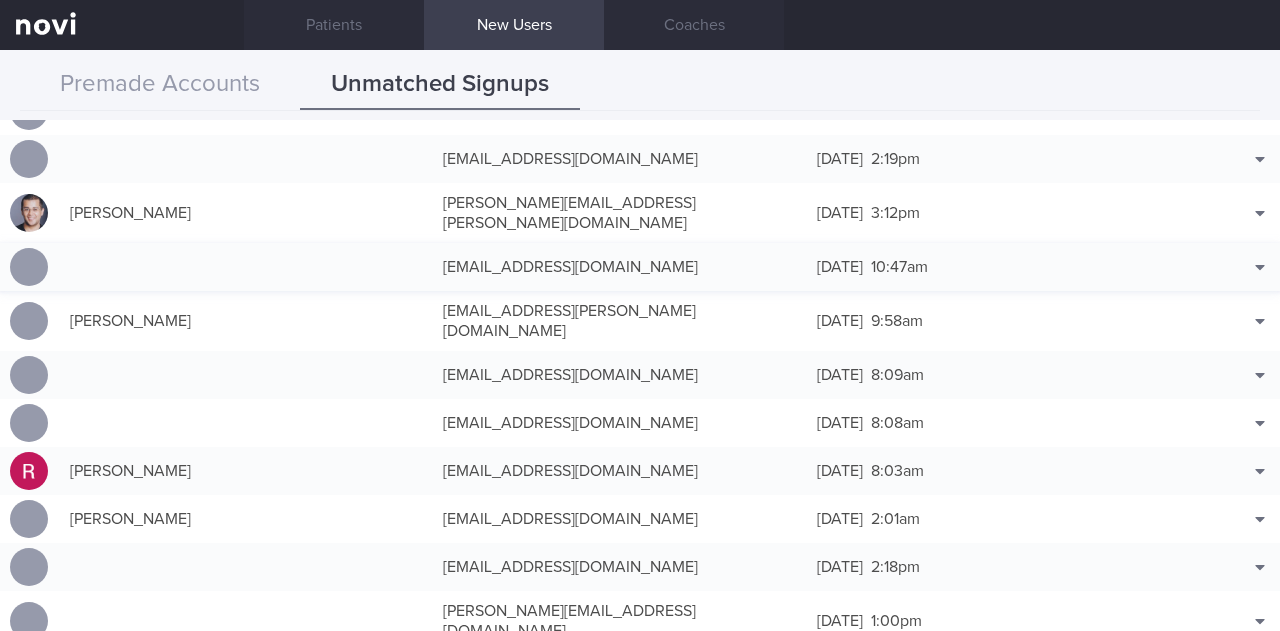 scroll, scrollTop: 2200, scrollLeft: 0, axis: vertical 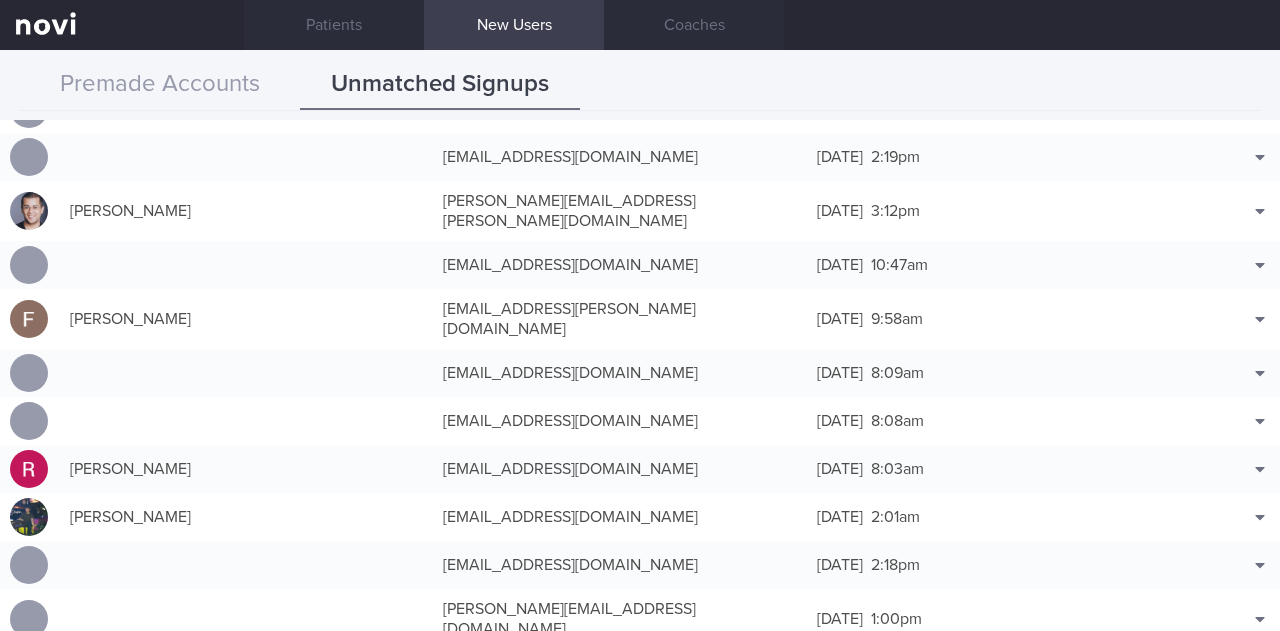 click on "Patients
New Users
Coaches" at bounding box center [762, 25] 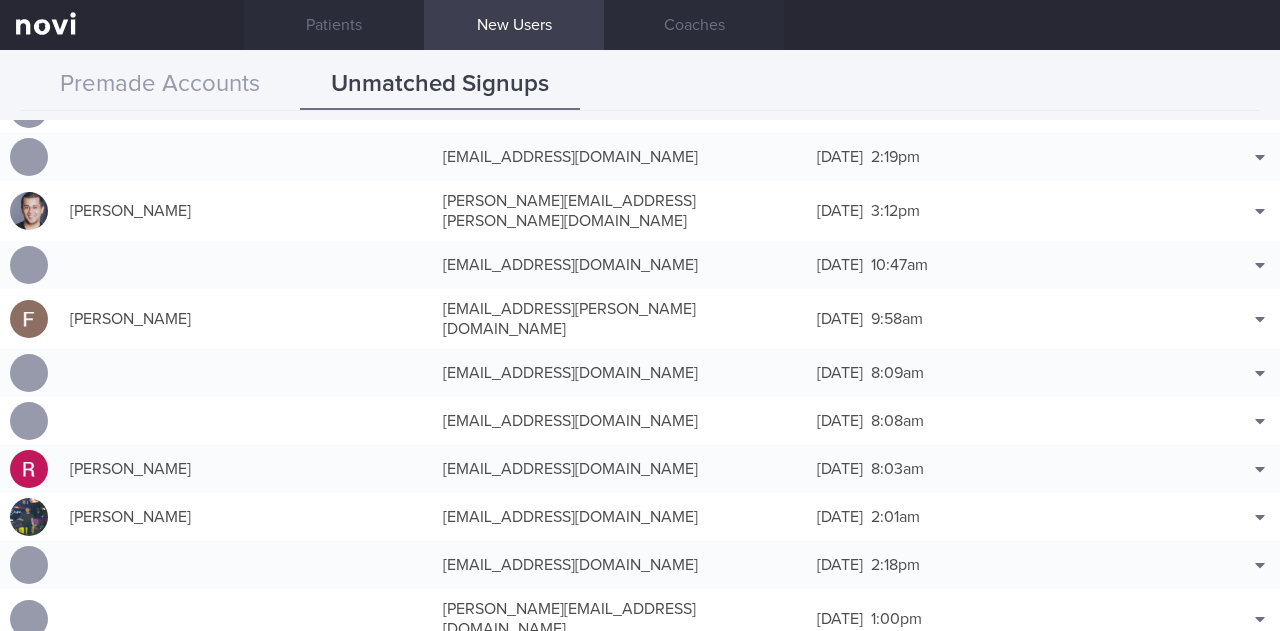 drag, startPoint x: 1041, startPoint y: 3, endPoint x: 805, endPoint y: 81, distance: 248.55583 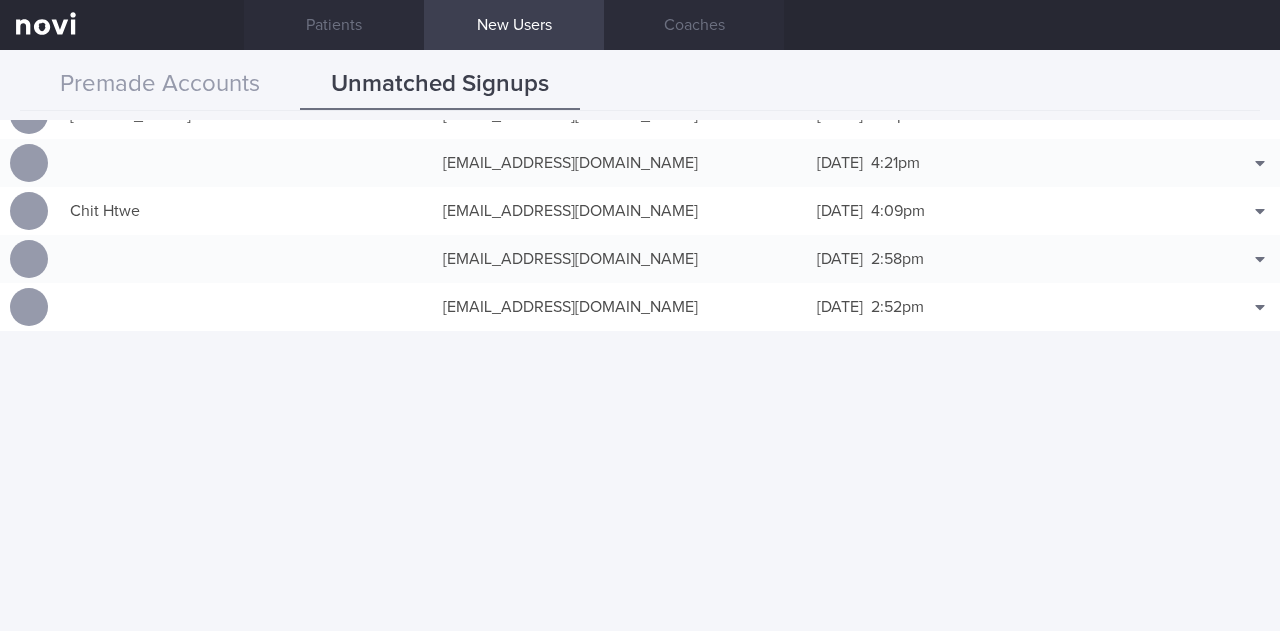 scroll, scrollTop: 19908, scrollLeft: 0, axis: vertical 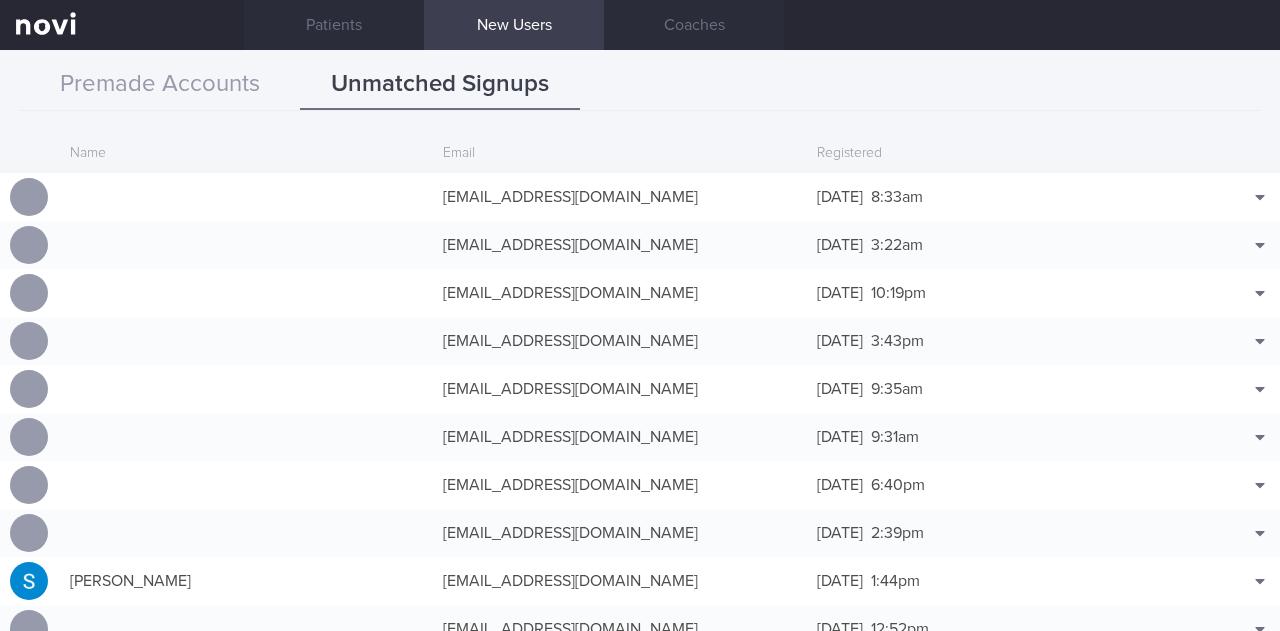click on "Premade Accounts
Unmatched Signups" at bounding box center (640, 85) 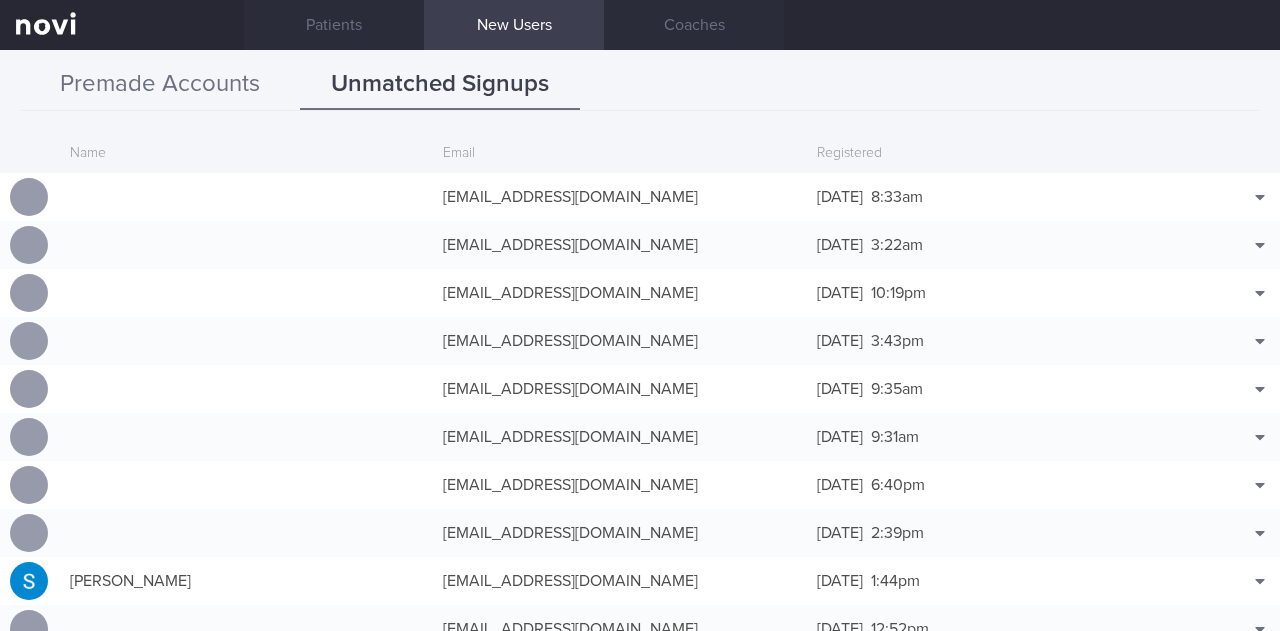 click on "Premade Accounts" at bounding box center [160, 85] 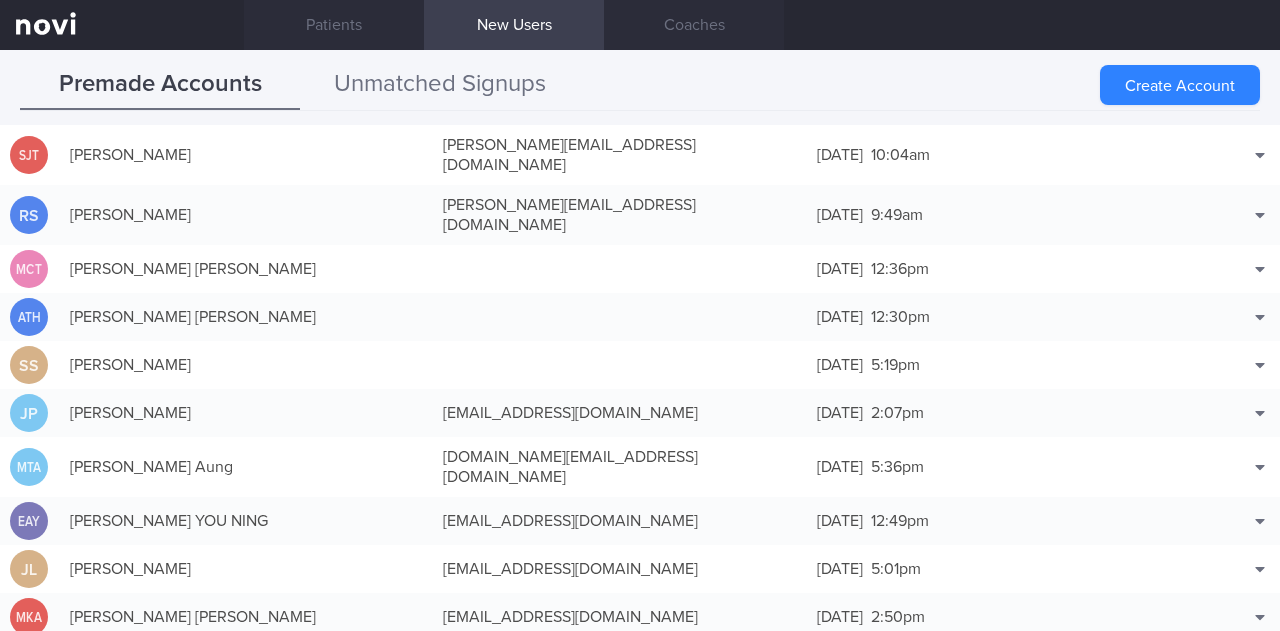click on "Unmatched Signups" at bounding box center [440, 85] 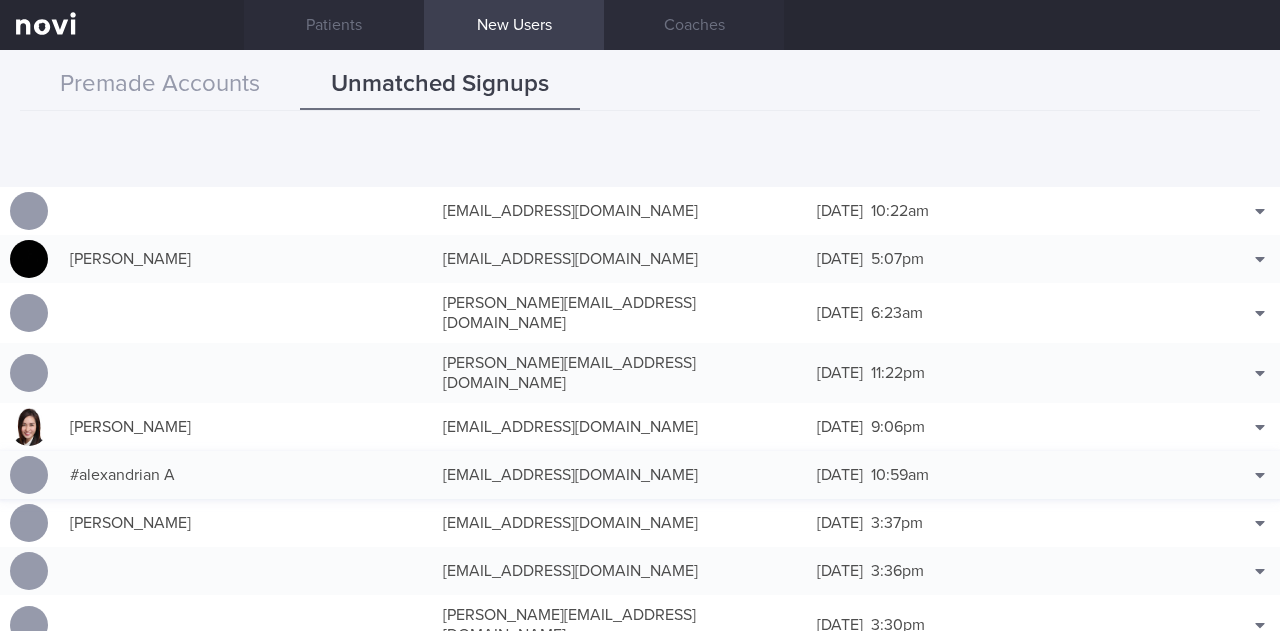 scroll, scrollTop: 4900, scrollLeft: 0, axis: vertical 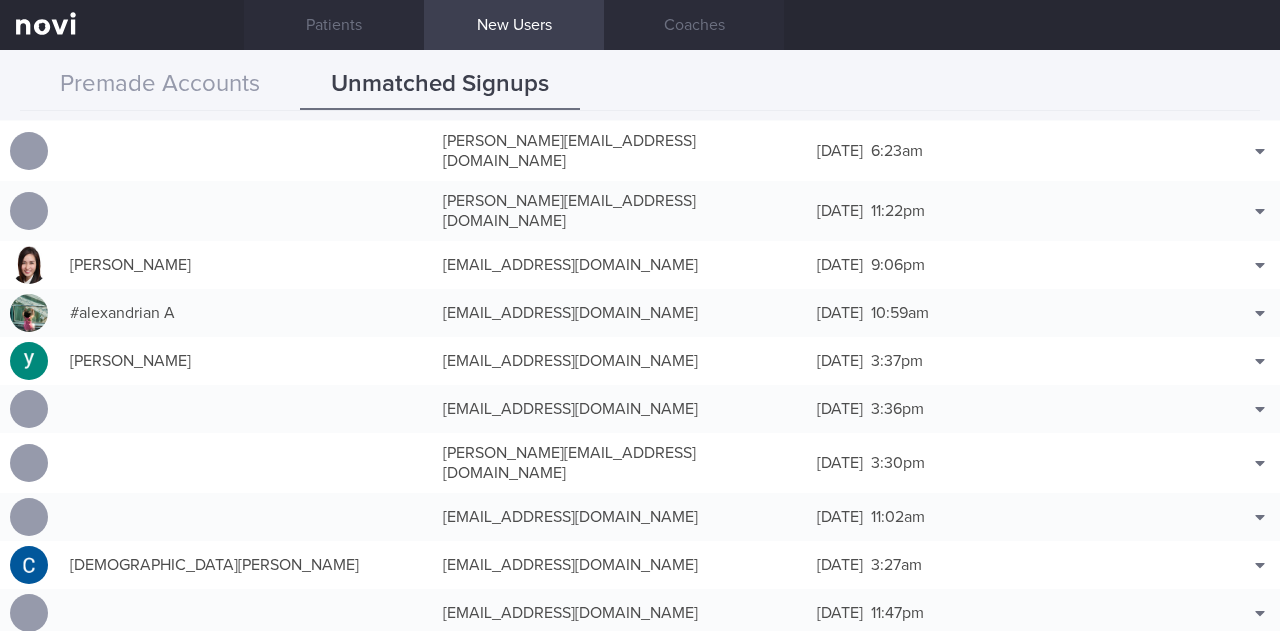 click on "Premade Accounts
Unmatched Signups" at bounding box center [640, 85] 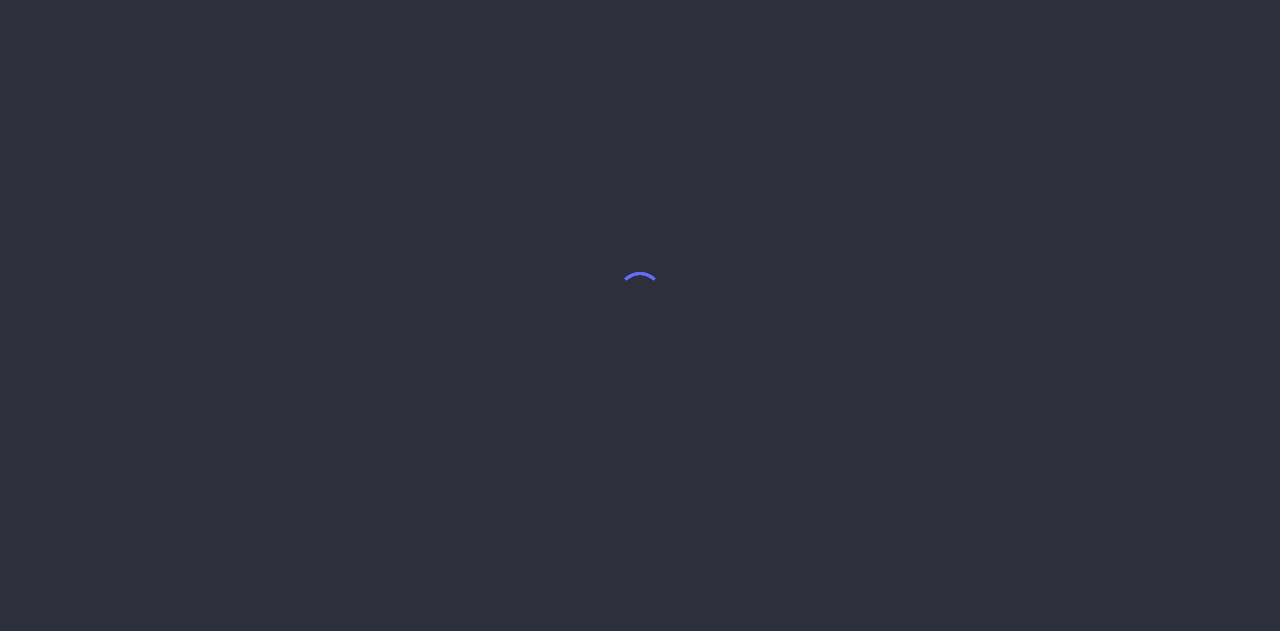 scroll, scrollTop: 0, scrollLeft: 0, axis: both 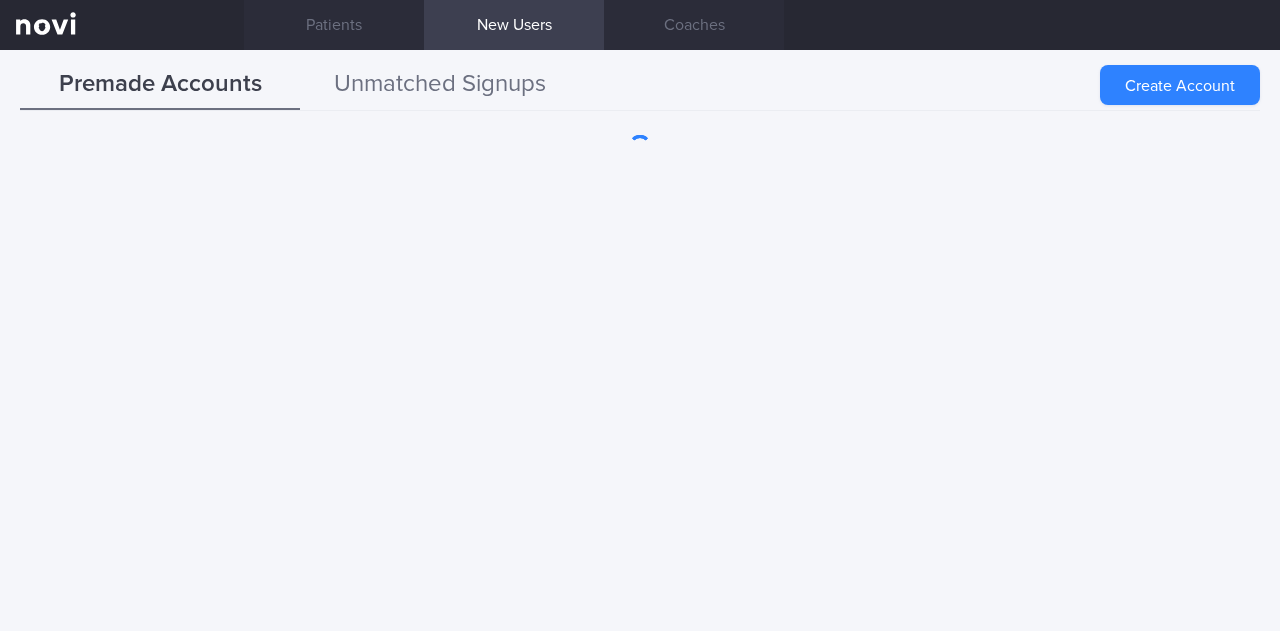 click on "Unmatched Signups" at bounding box center [440, 85] 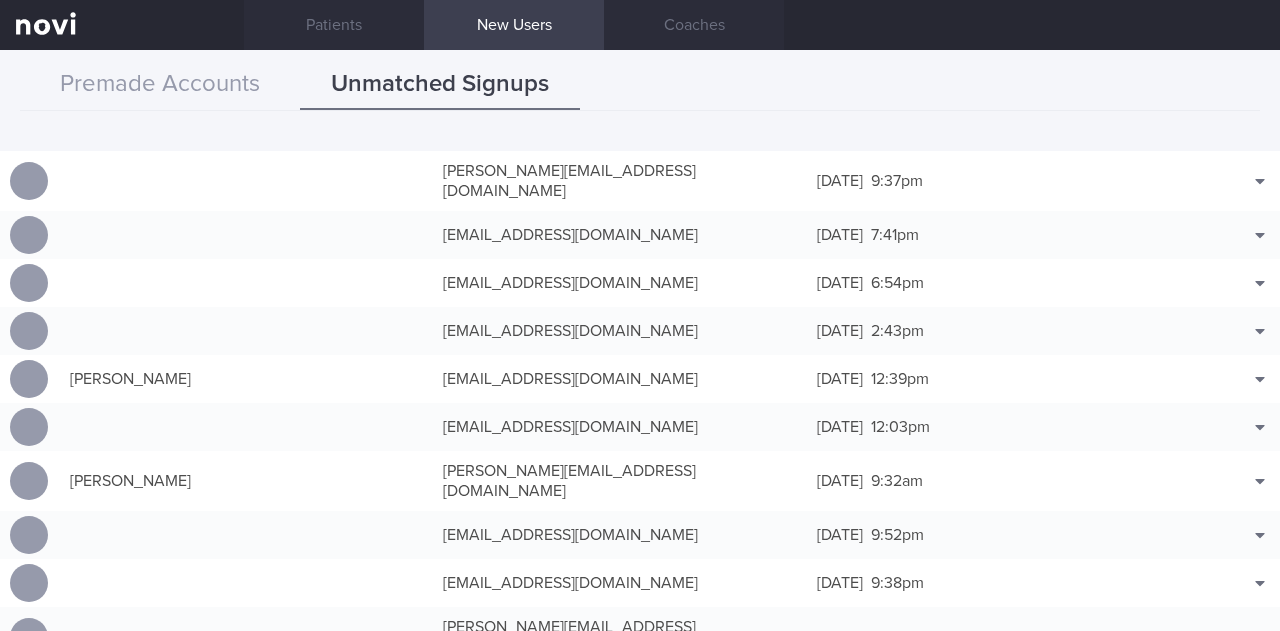 scroll, scrollTop: 14200, scrollLeft: 0, axis: vertical 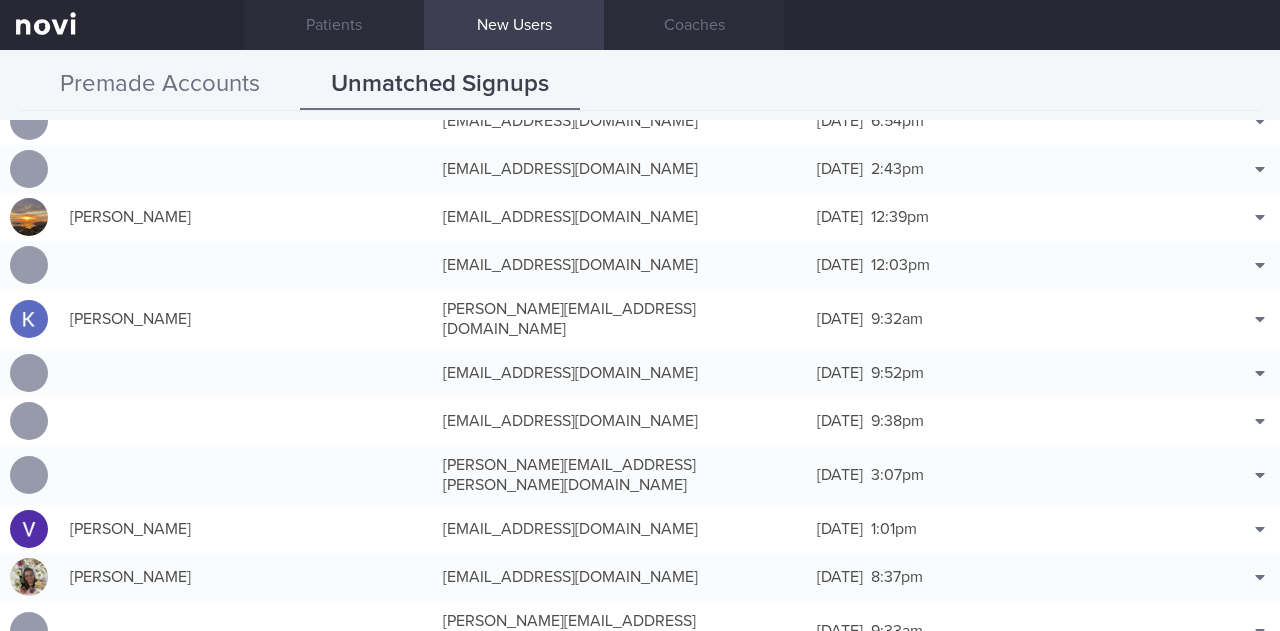 click on "Premade Accounts" at bounding box center [160, 85] 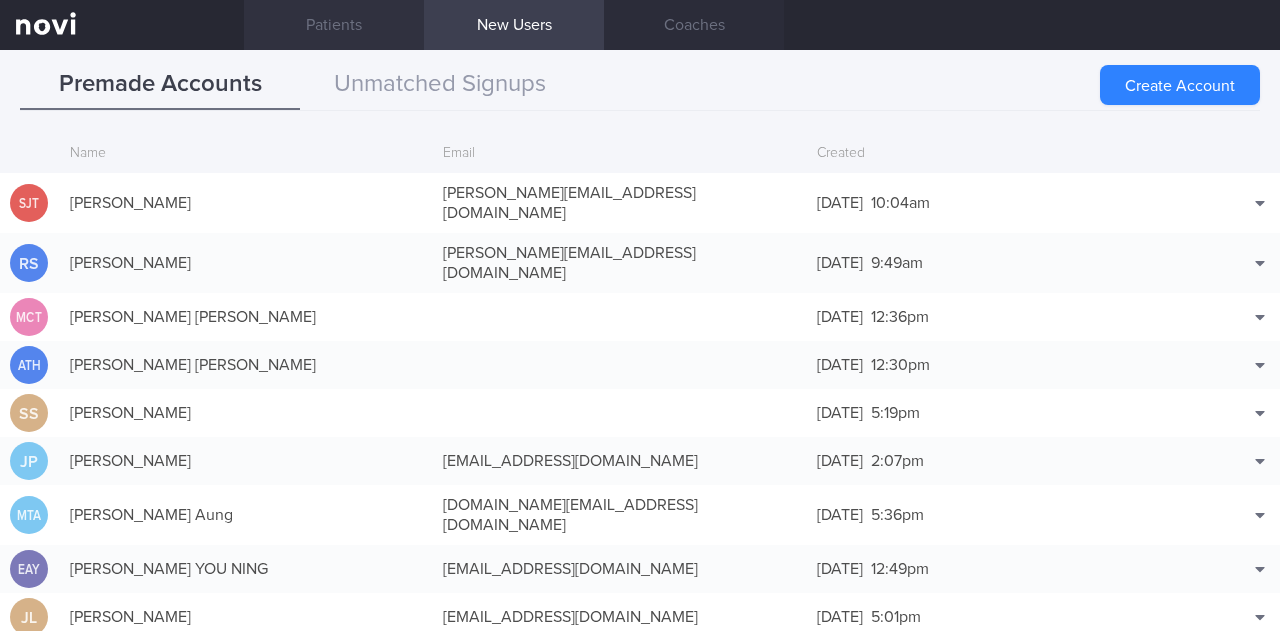 click on "Patients" at bounding box center (334, 25) 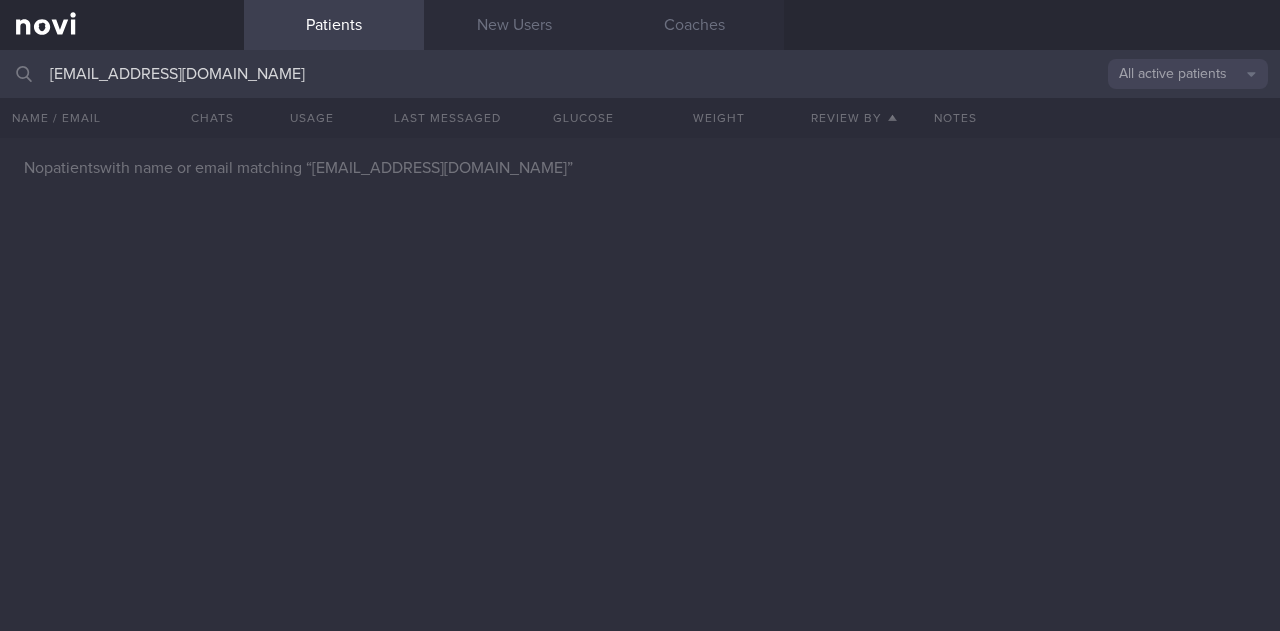 click on "[EMAIL_ADDRESS][DOMAIN_NAME]" at bounding box center (640, 74) 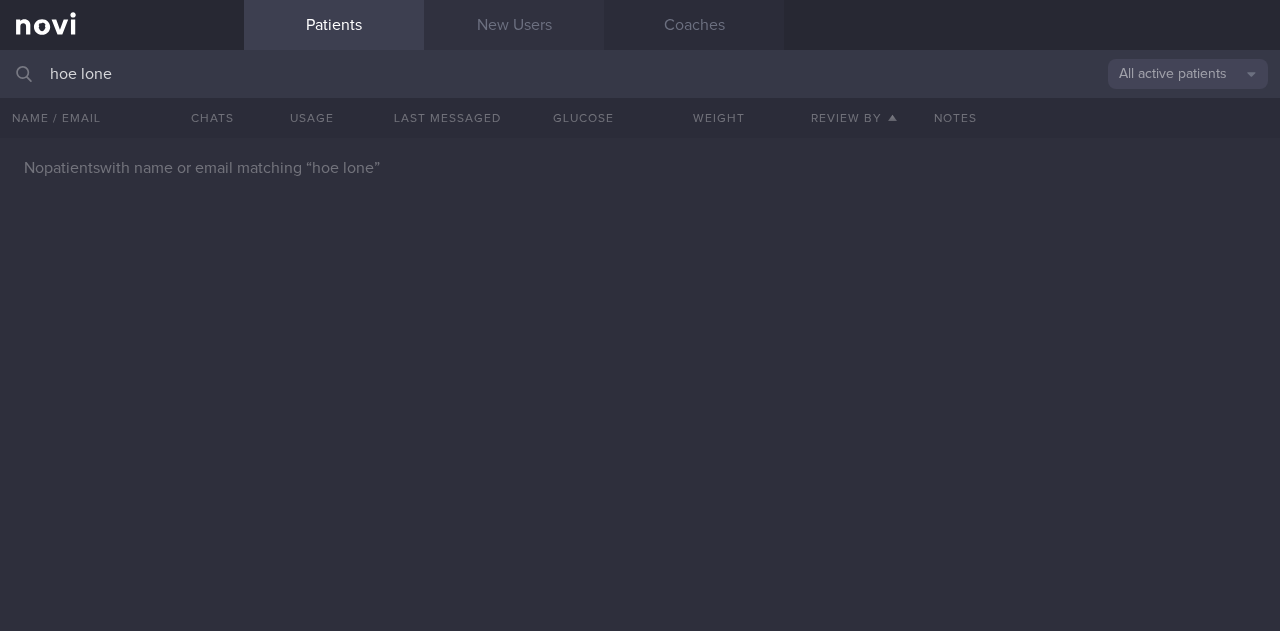 type on "hoe lone" 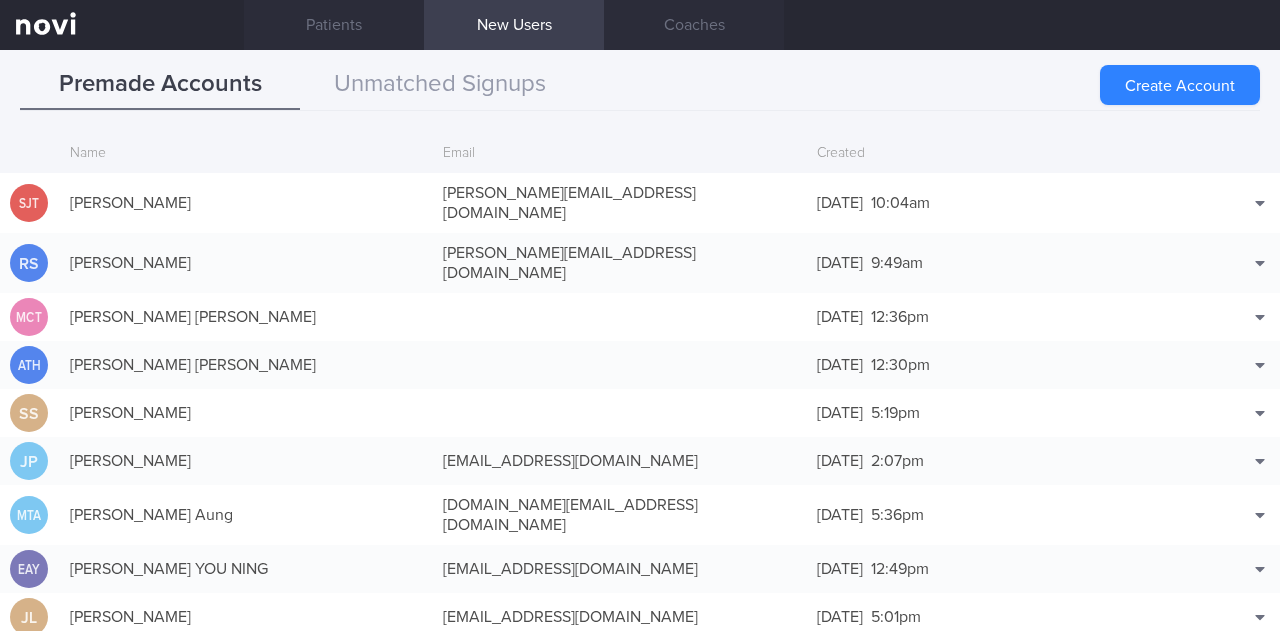 click on "New Users" at bounding box center (514, 25) 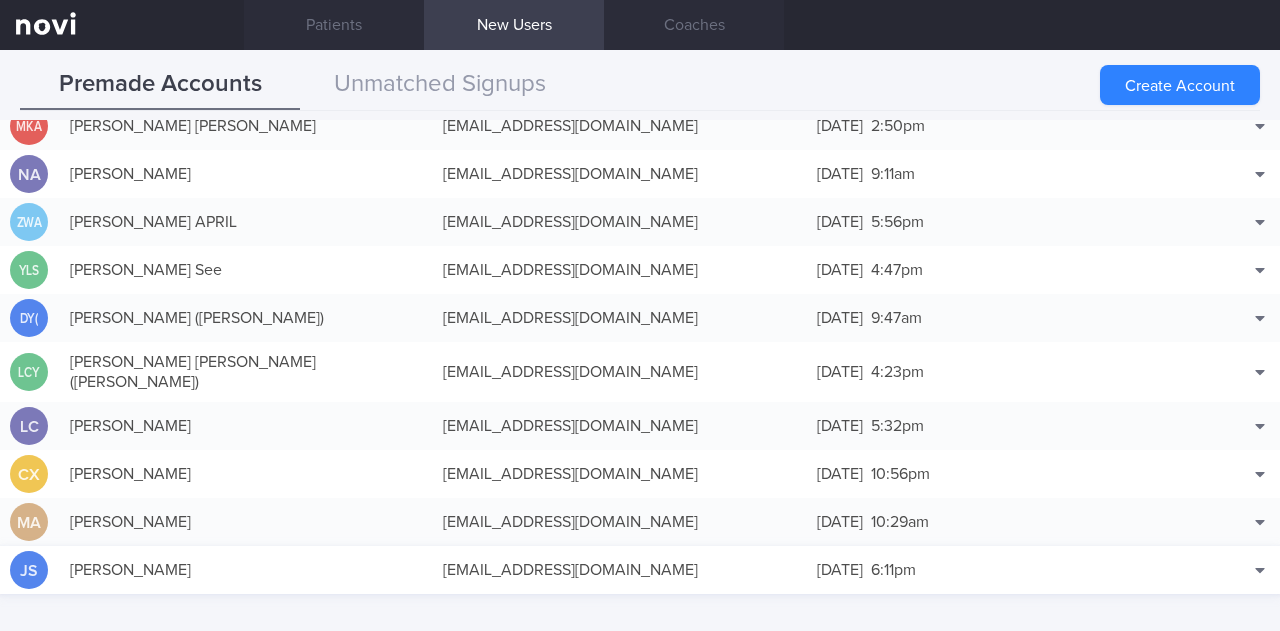 scroll, scrollTop: 800, scrollLeft: 0, axis: vertical 